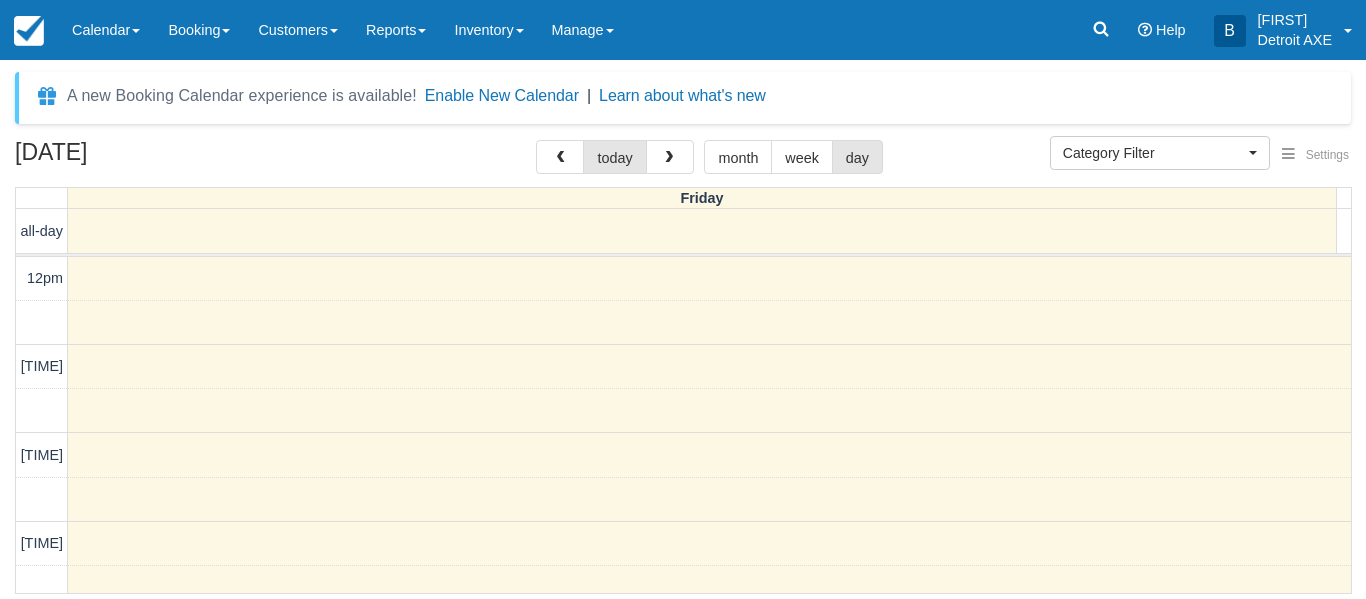 select 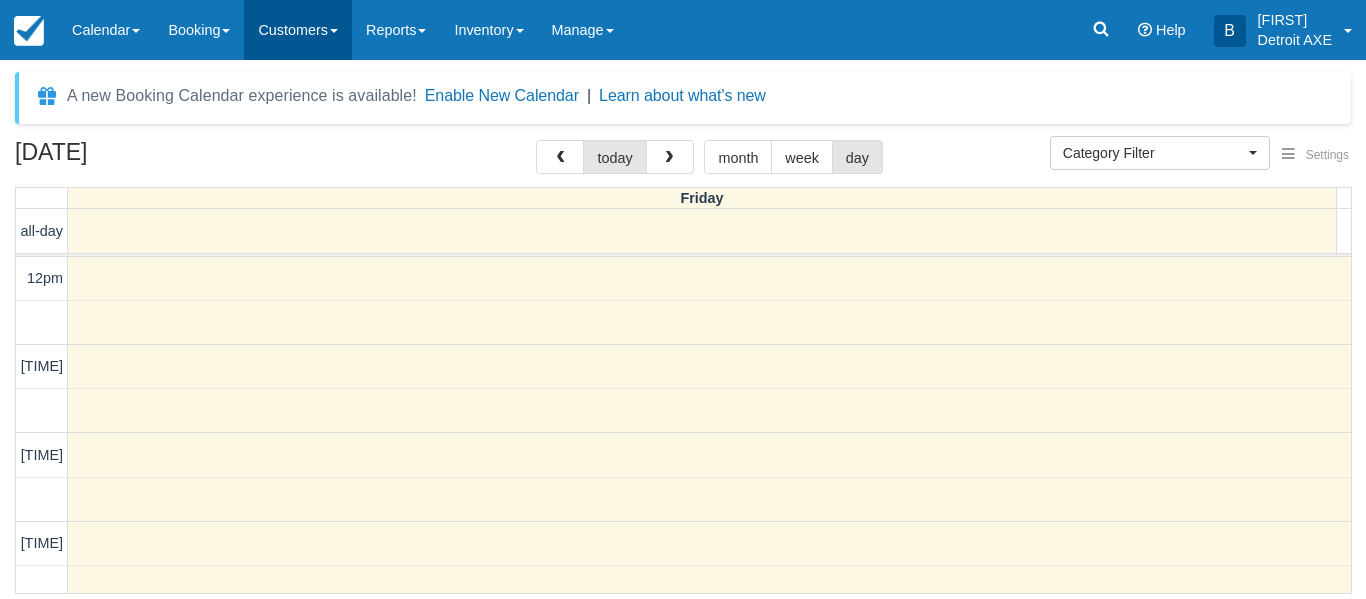 scroll, scrollTop: 0, scrollLeft: 0, axis: both 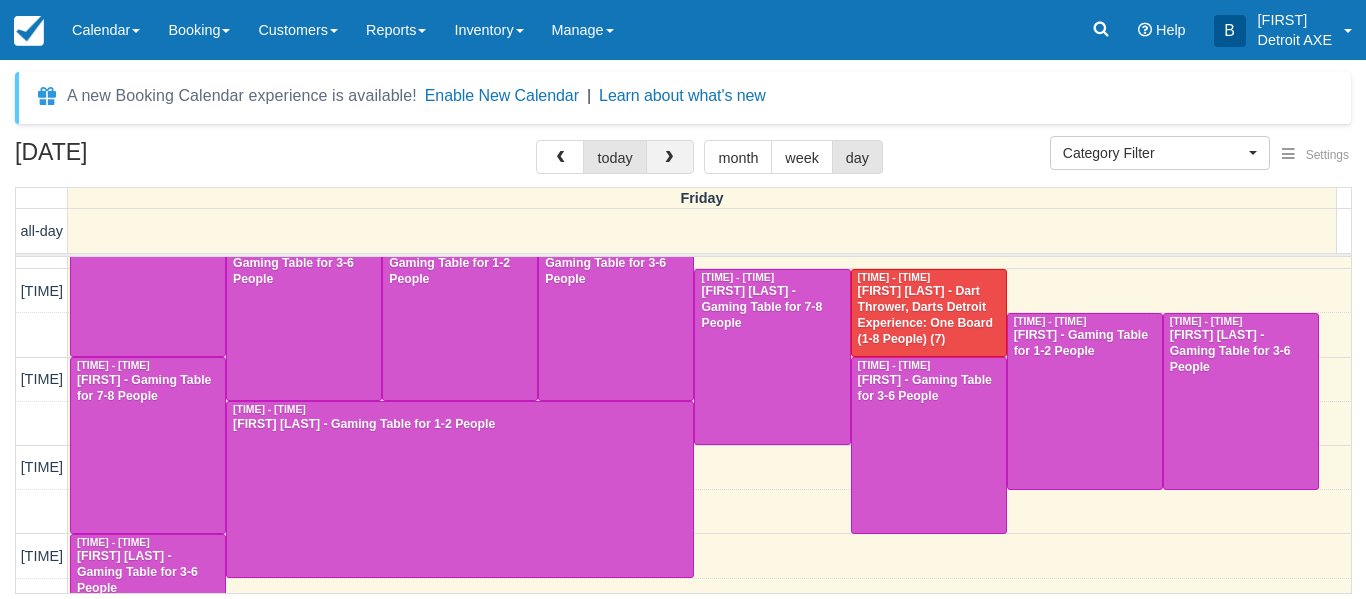click at bounding box center [669, 158] 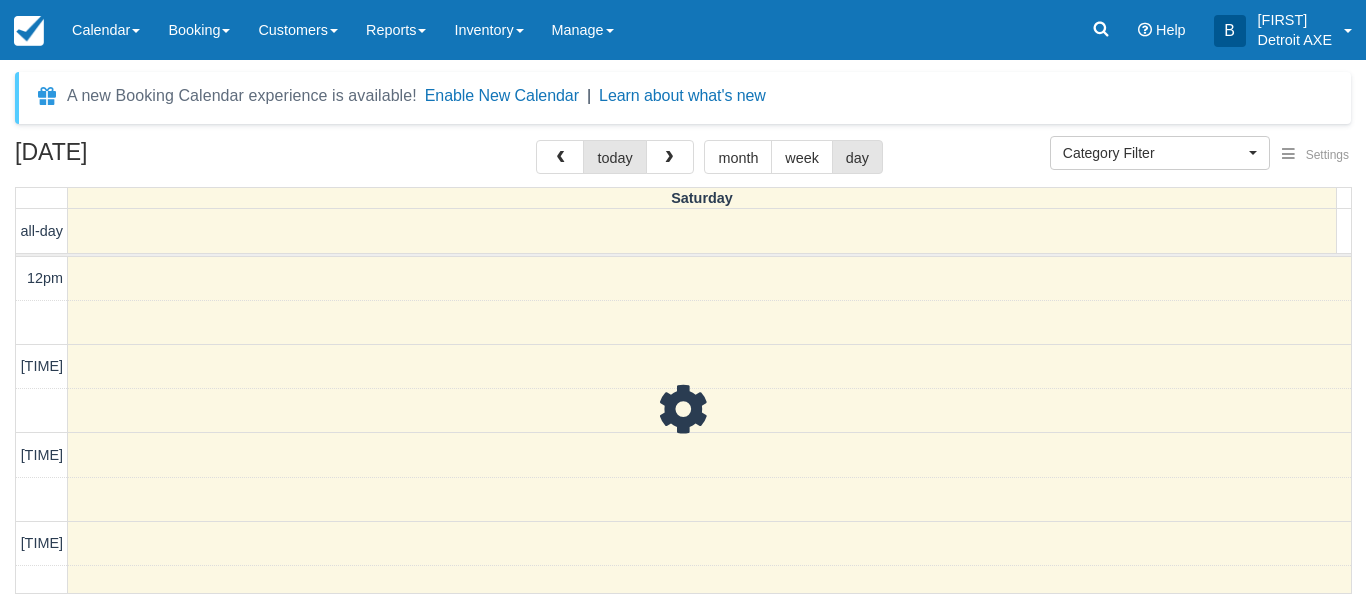 scroll, scrollTop: 94, scrollLeft: 0, axis: vertical 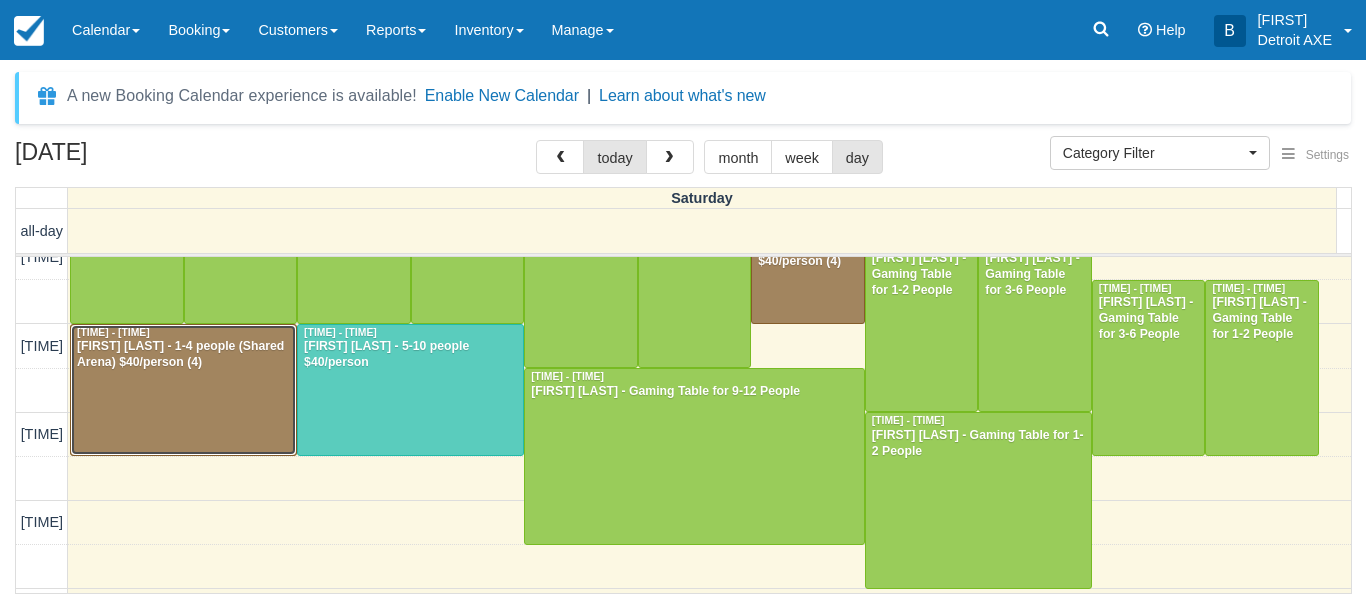 click at bounding box center (183, 390) 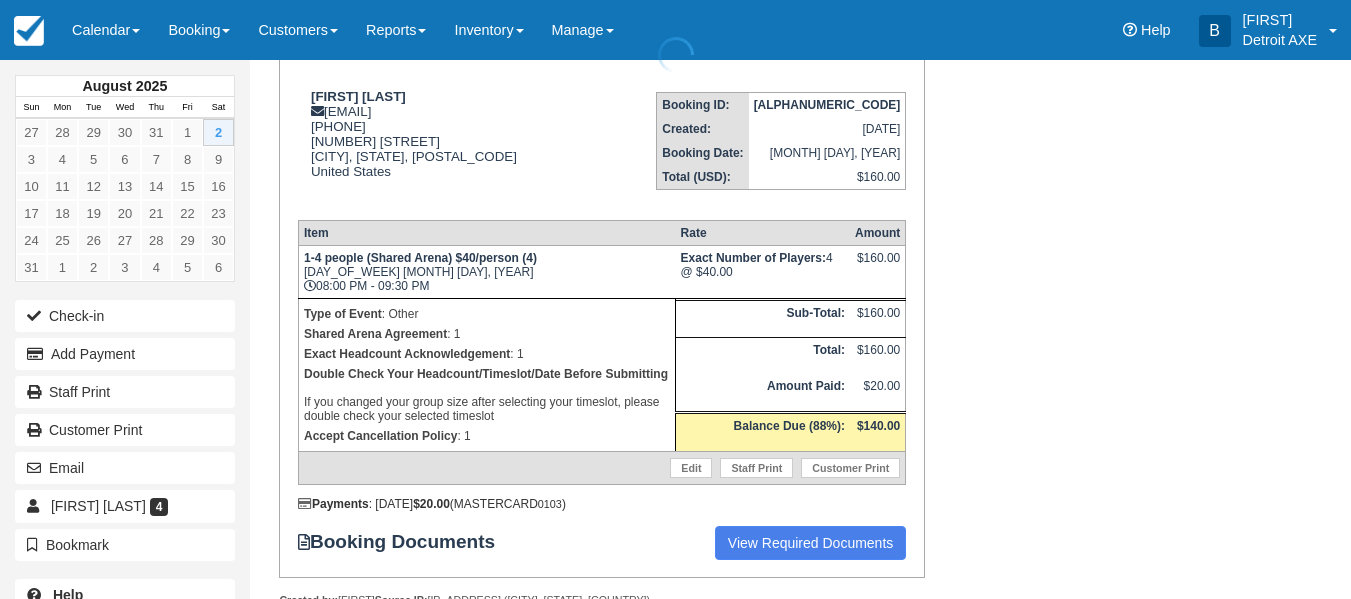 scroll, scrollTop: 0, scrollLeft: 0, axis: both 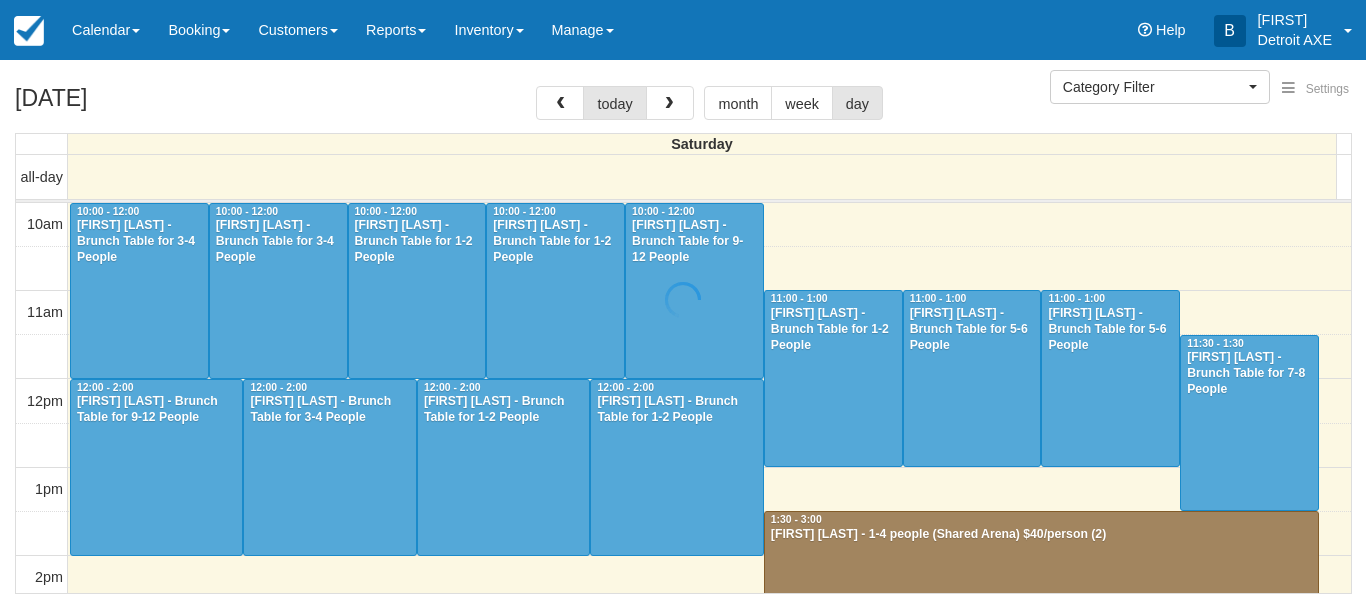 select 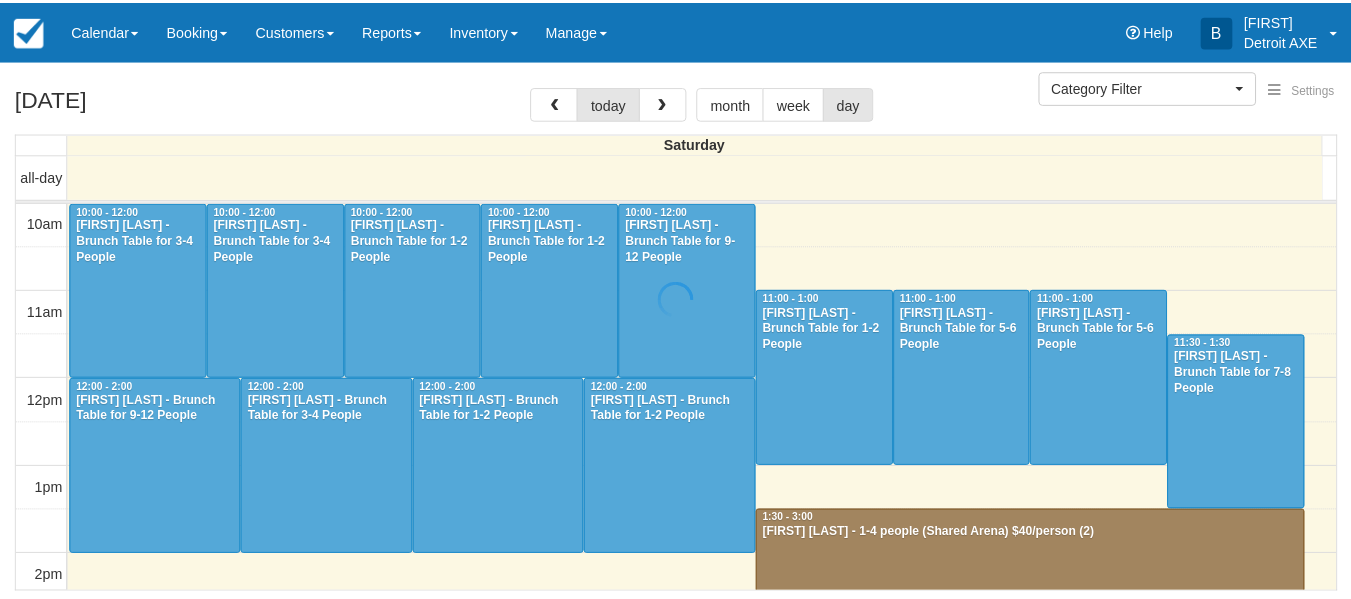 scroll, scrollTop: 0, scrollLeft: 0, axis: both 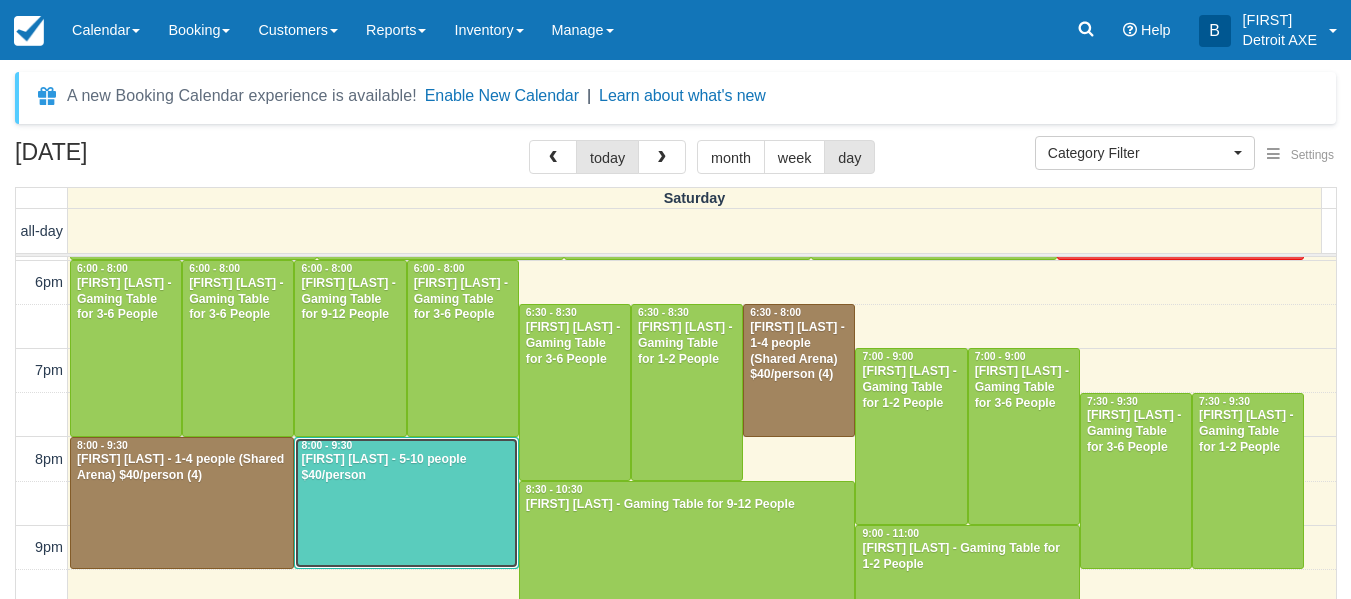 click at bounding box center [406, 503] 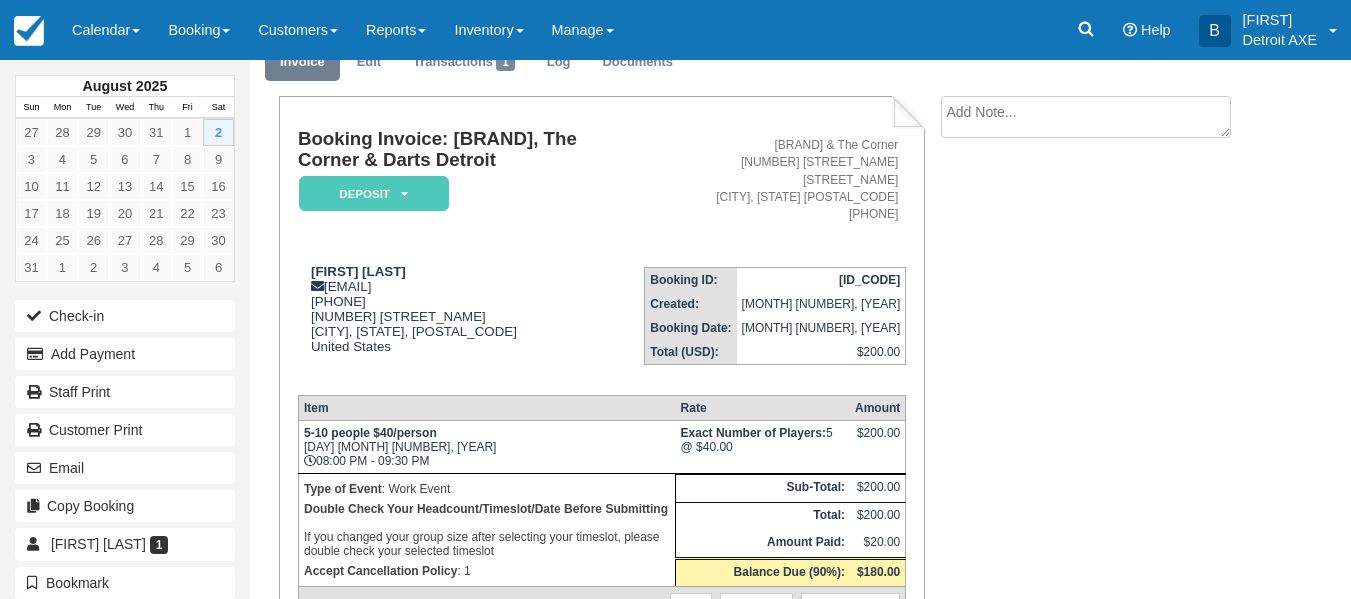 scroll, scrollTop: 258, scrollLeft: 0, axis: vertical 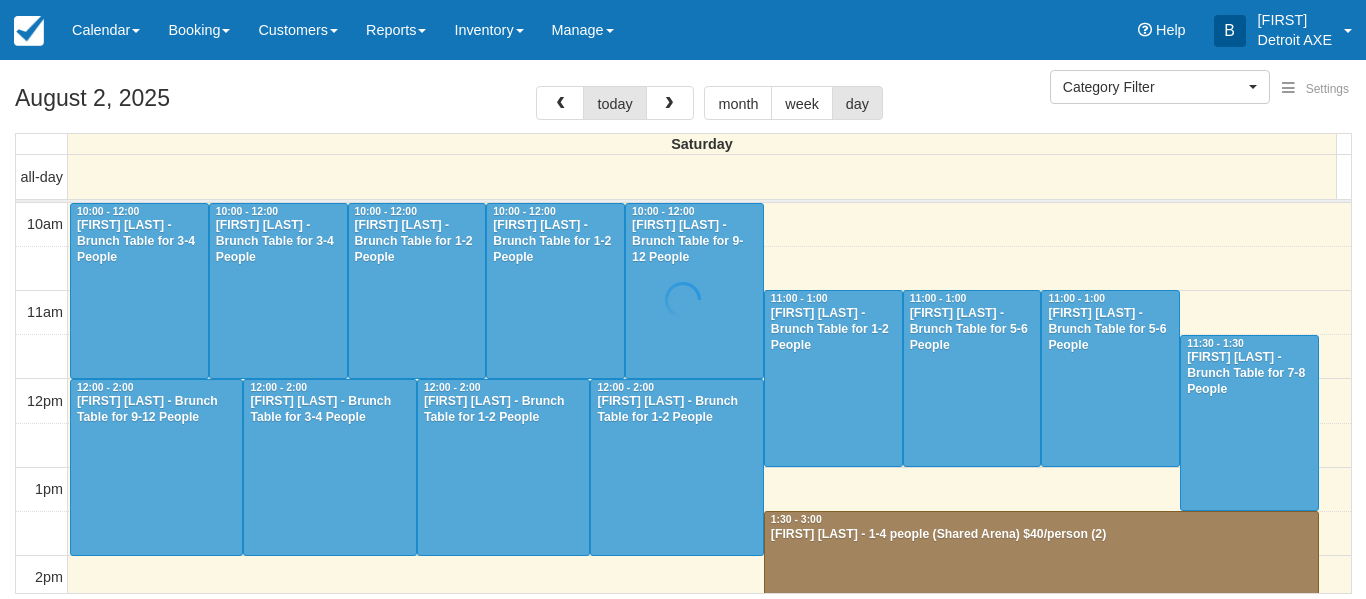 select 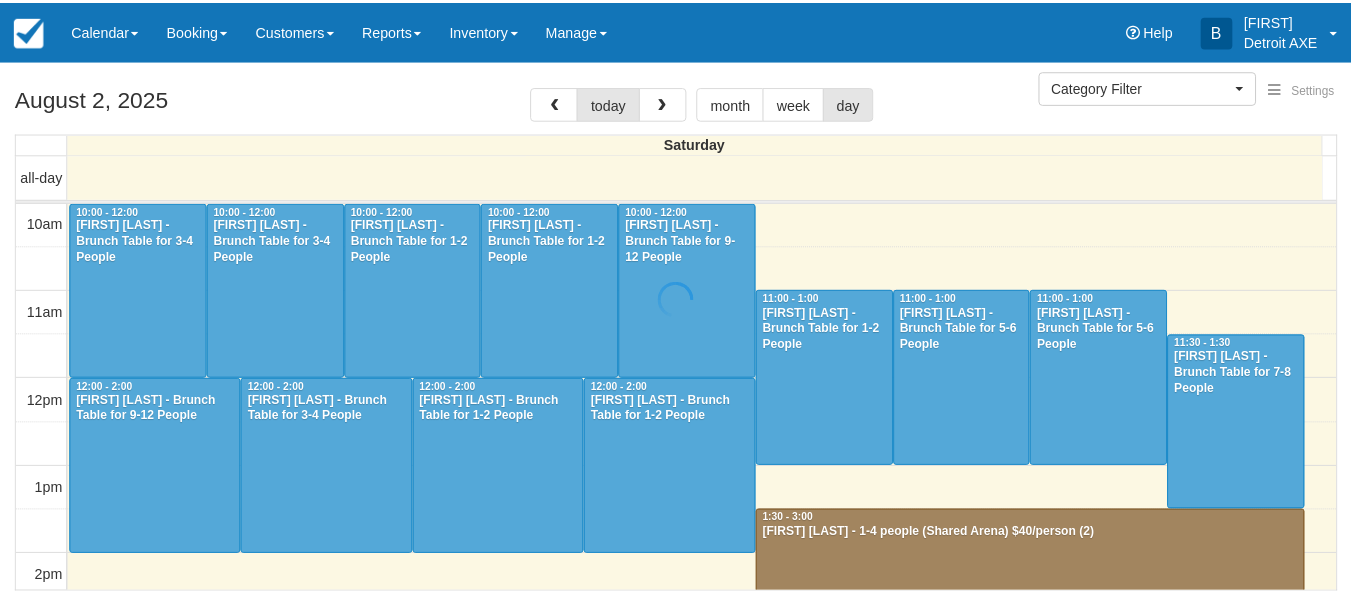 scroll, scrollTop: 0, scrollLeft: 0, axis: both 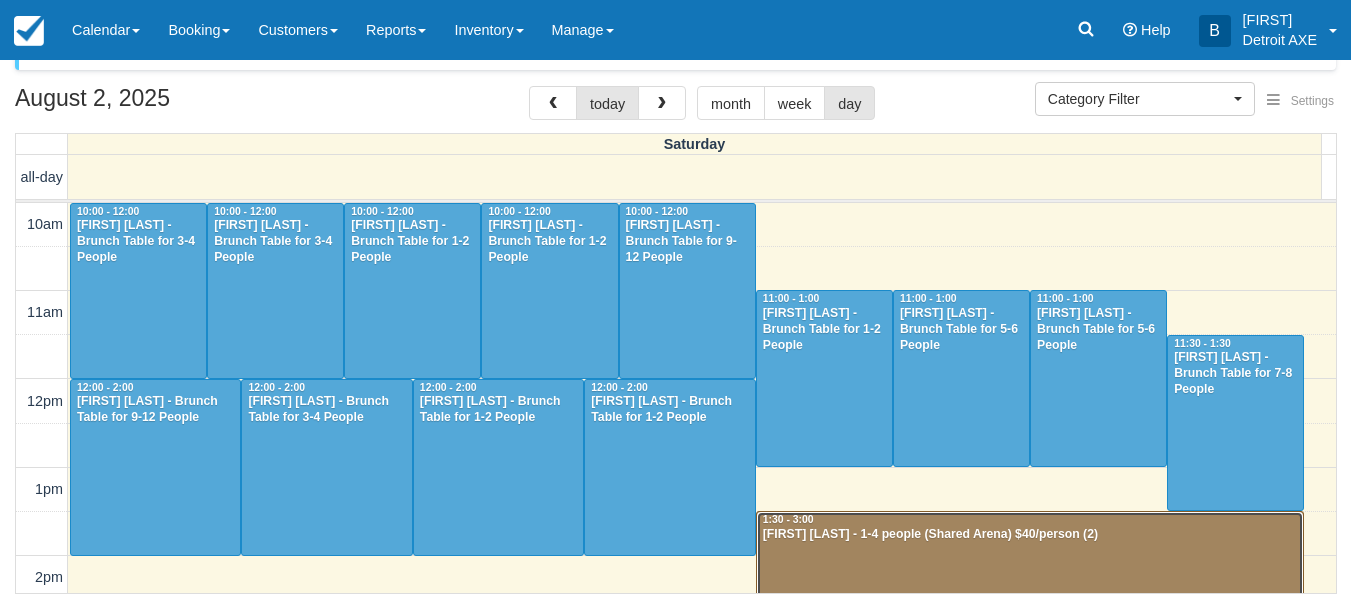 click at bounding box center (1030, 577) 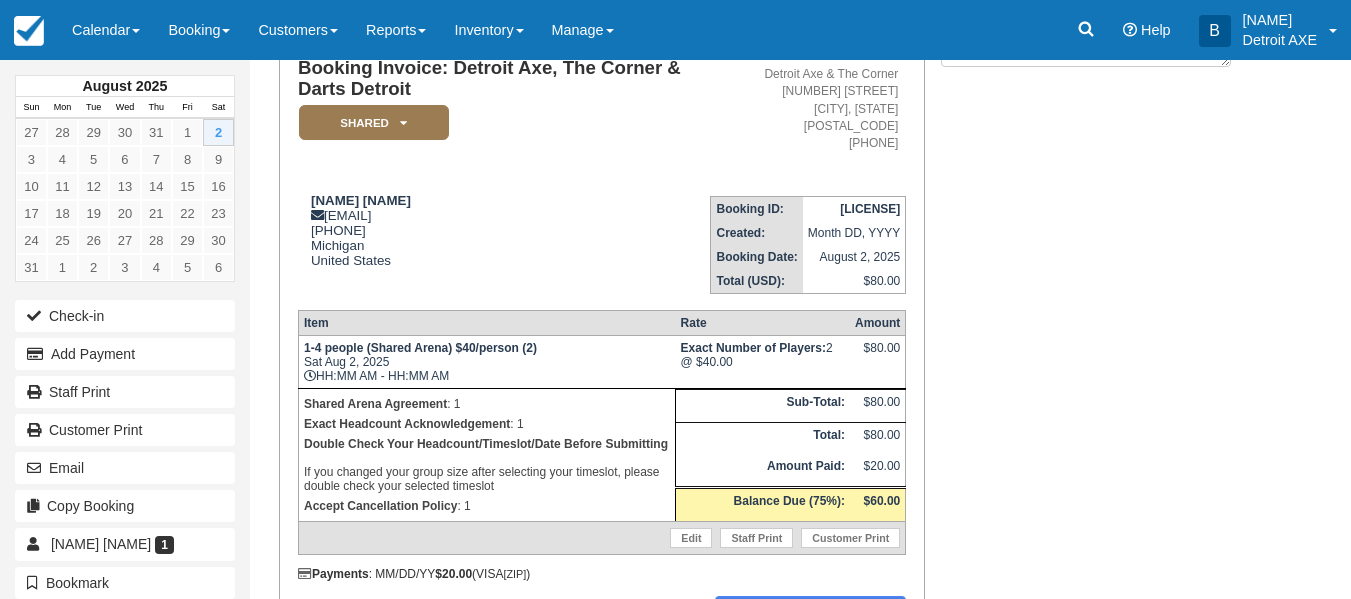 scroll, scrollTop: 151, scrollLeft: 0, axis: vertical 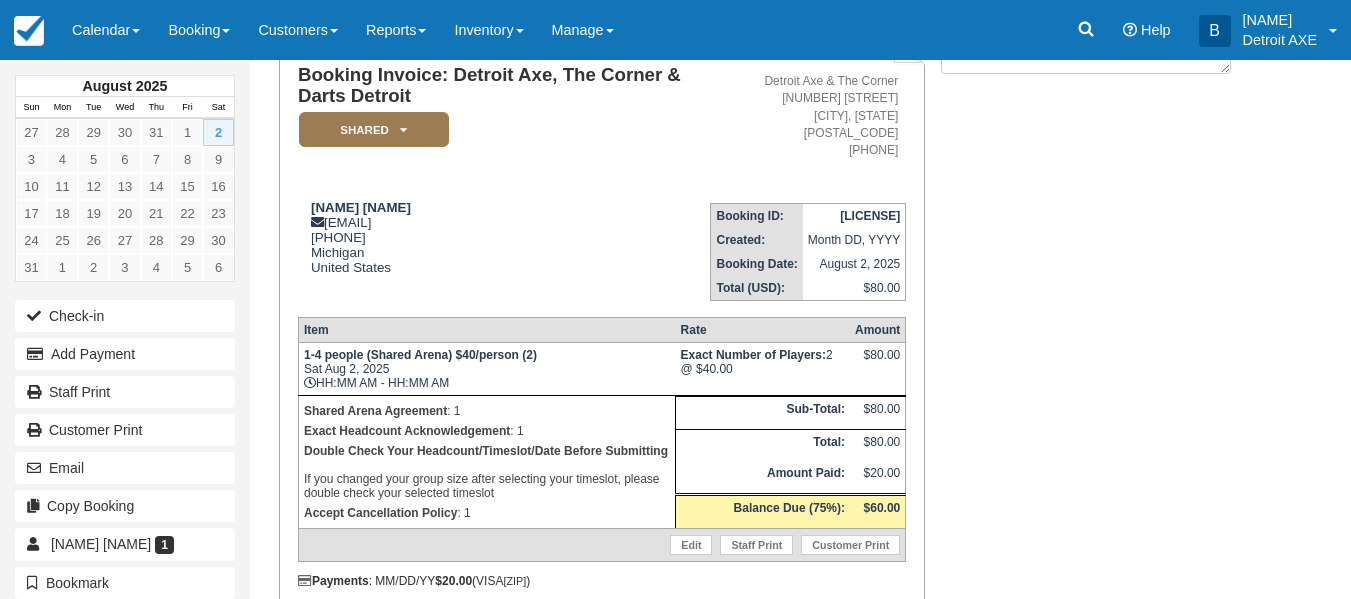 click on "Balance Due (75%):" at bounding box center [763, 512] 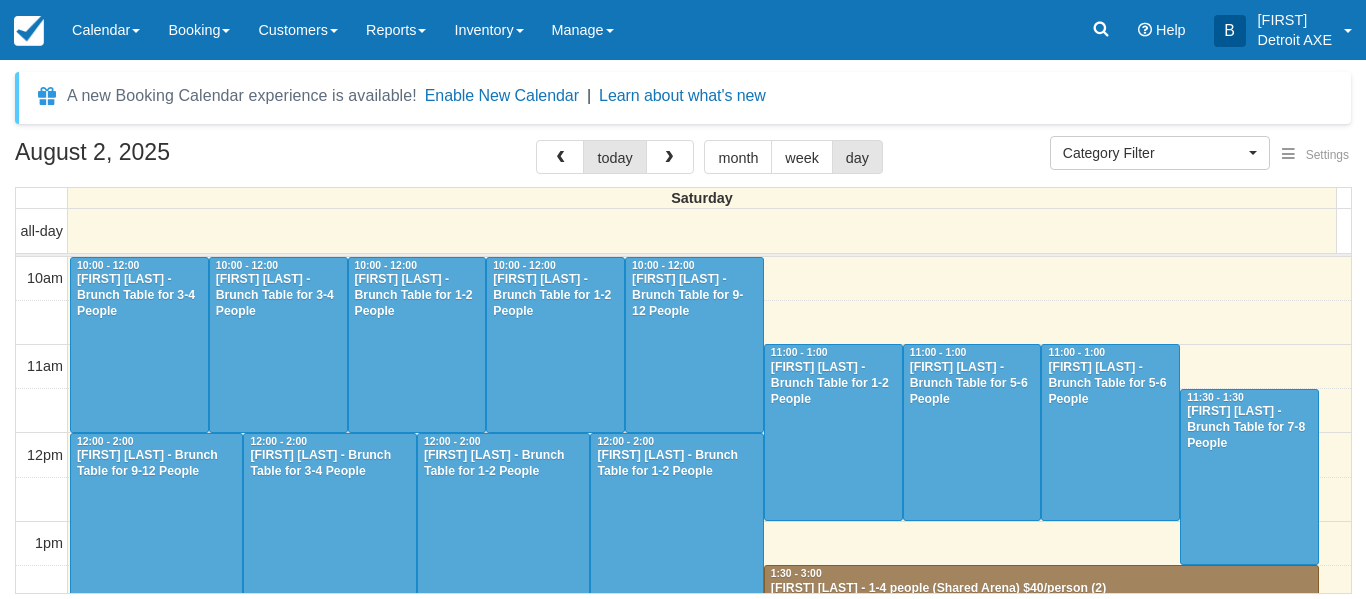 select 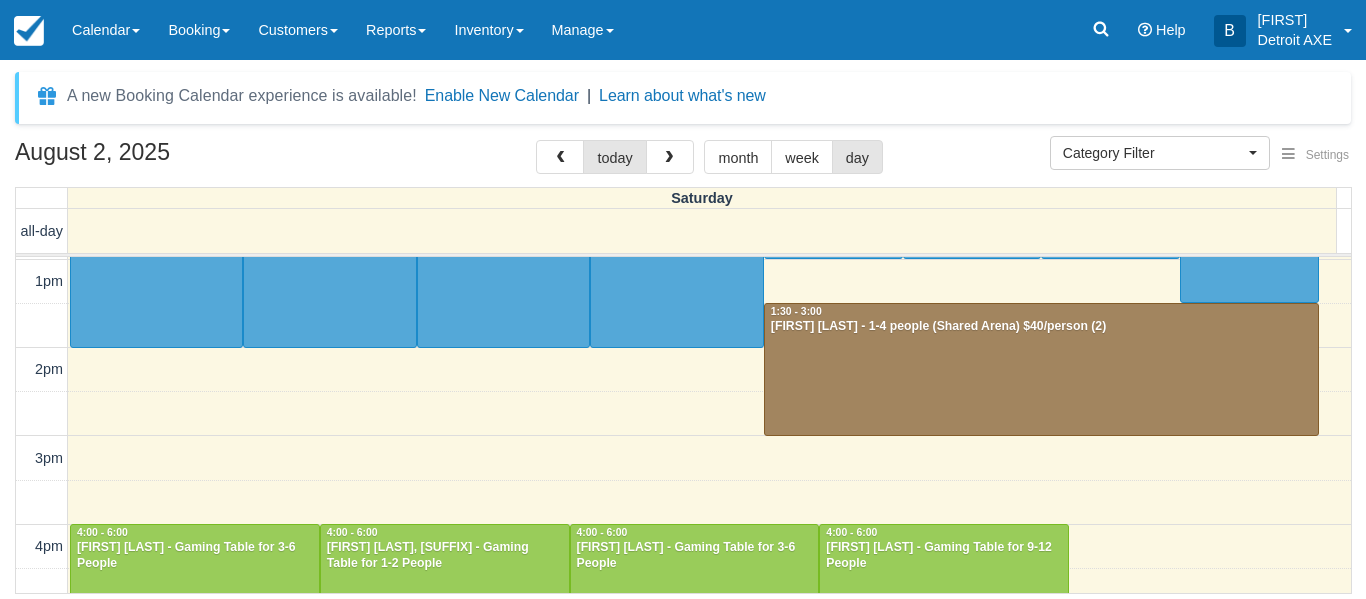 scroll, scrollTop: 0, scrollLeft: 0, axis: both 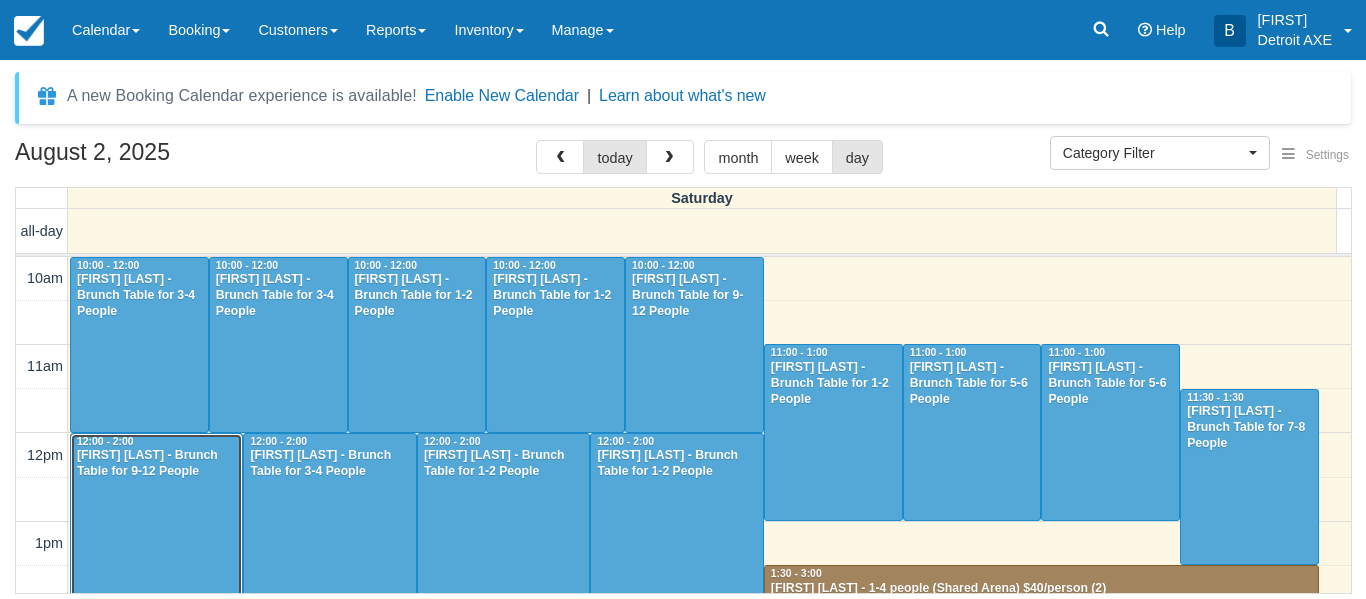 click on "Kristen Boura - Brunch Table for 9-12 People" at bounding box center (156, 464) 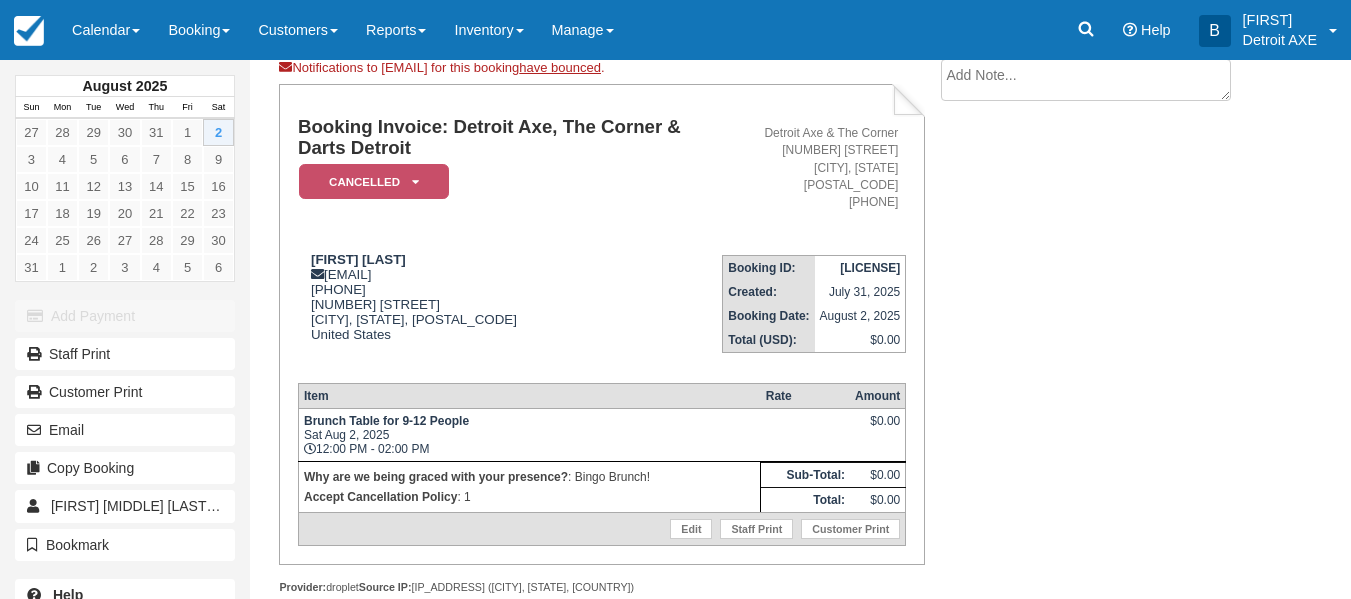 scroll, scrollTop: 0, scrollLeft: 0, axis: both 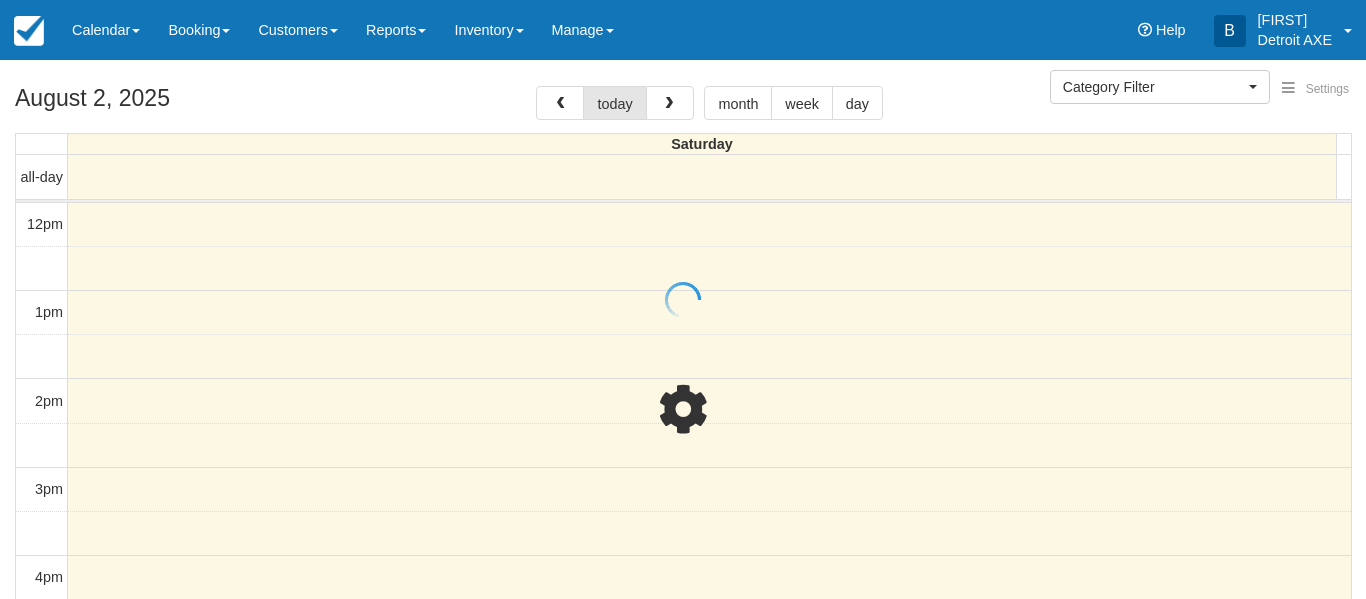 select 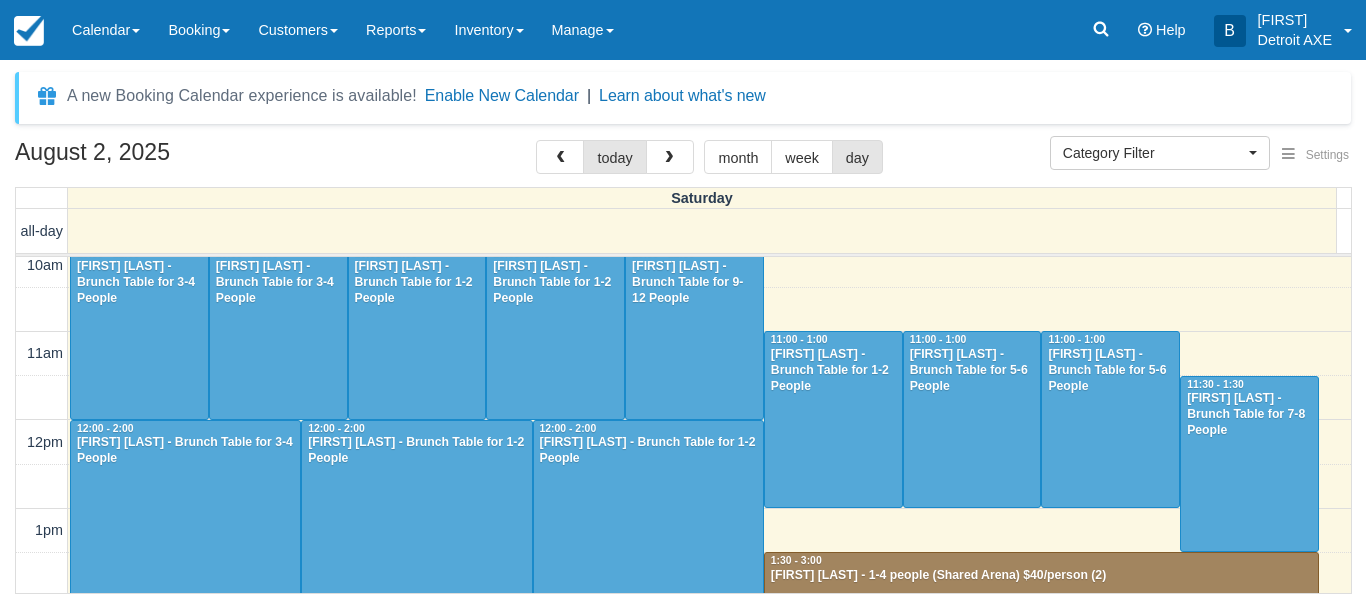 scroll, scrollTop: 14, scrollLeft: 0, axis: vertical 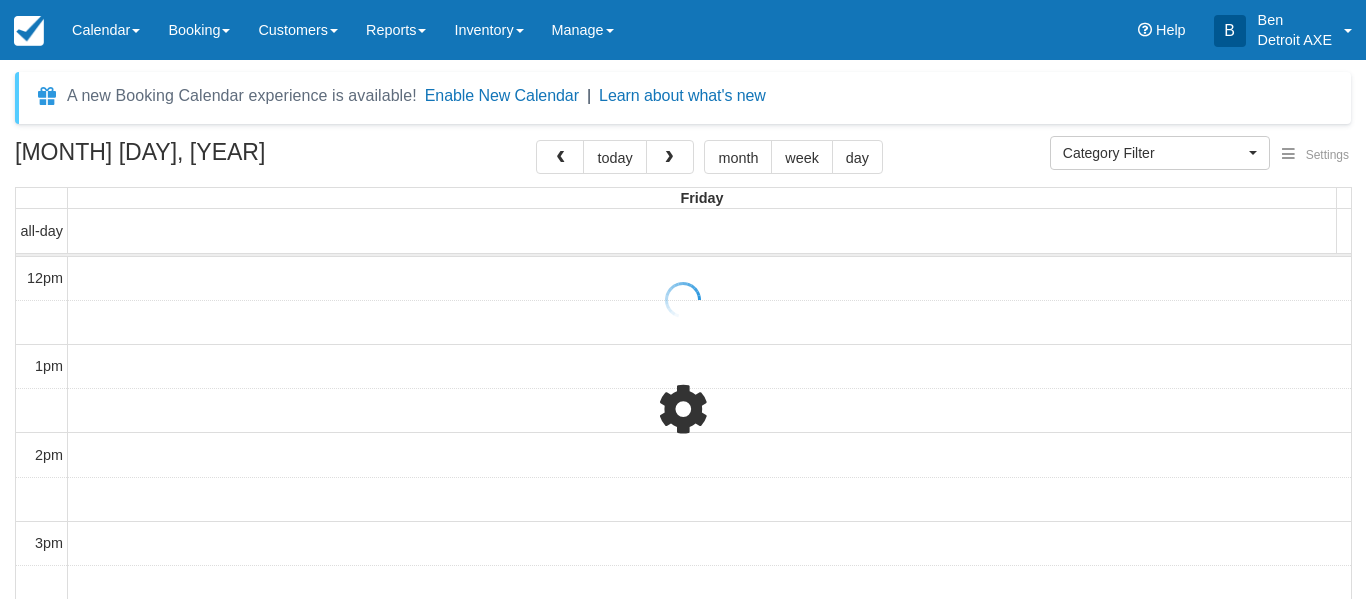 select 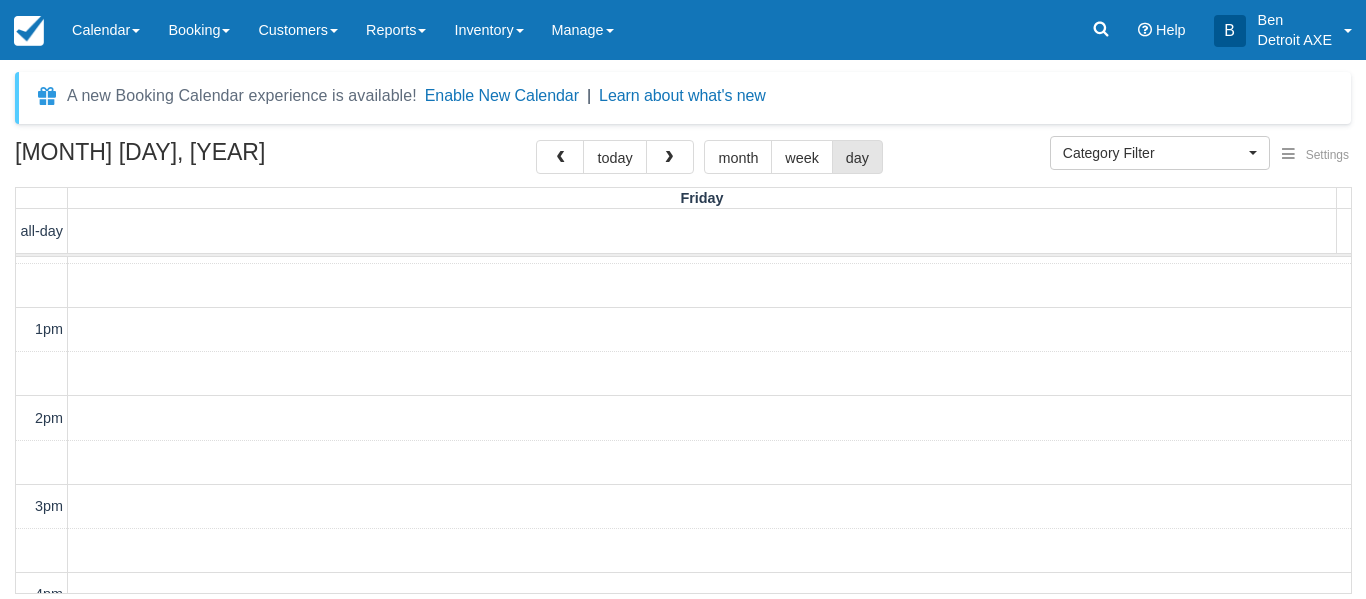 scroll, scrollTop: 0, scrollLeft: 0, axis: both 